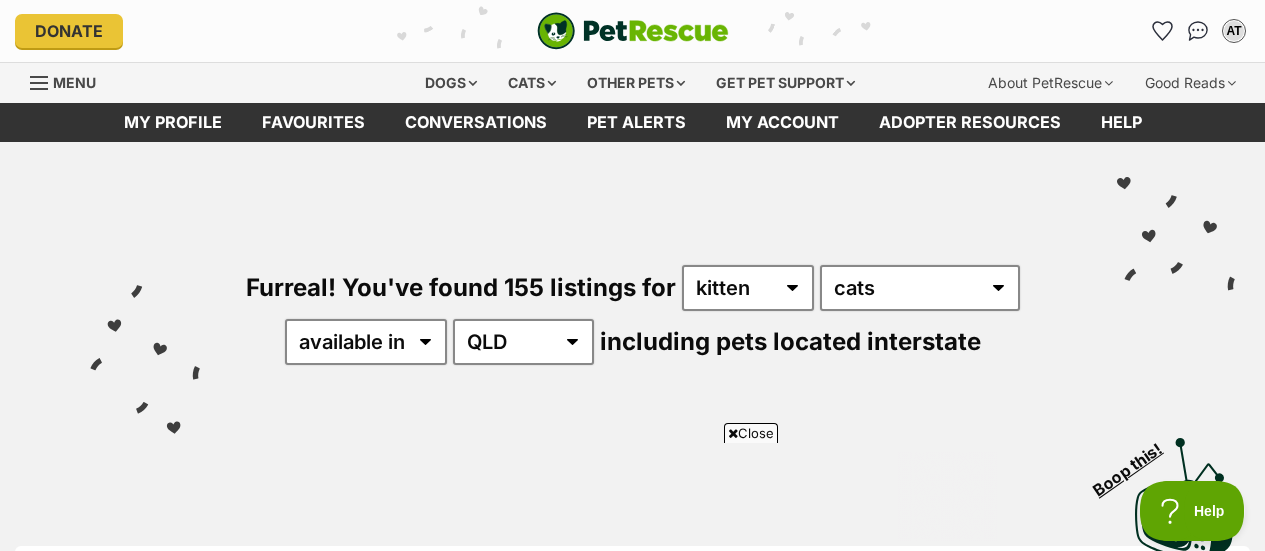 scroll, scrollTop: 0, scrollLeft: 0, axis: both 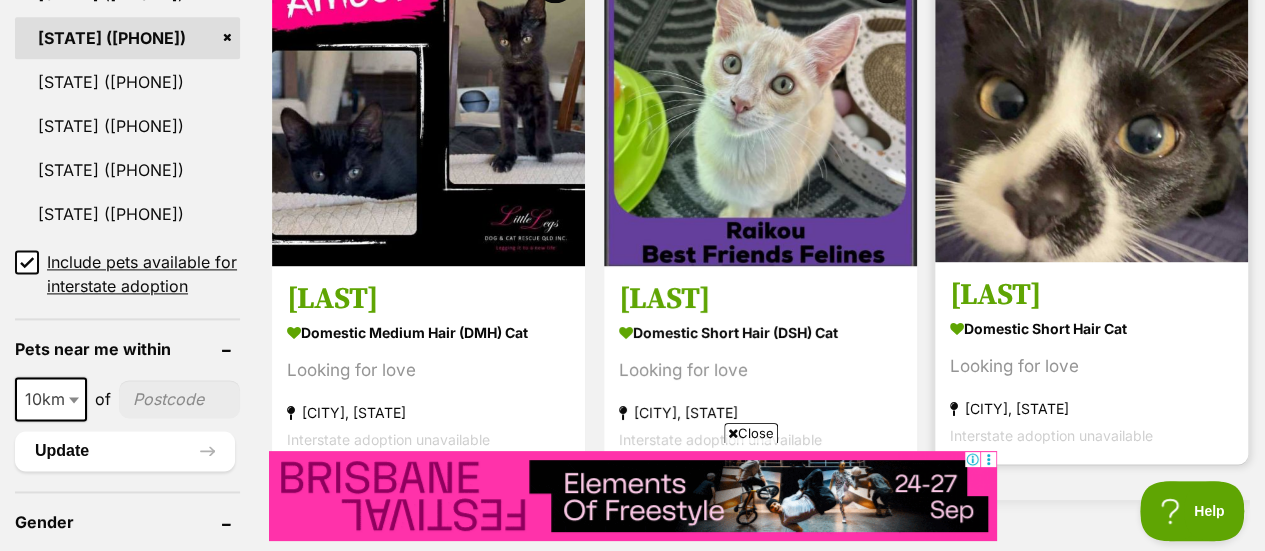 click on "[LAST]
Domestic Short Hair Cat
Looking for love
[CITY], [STATE]
Interstate adoption unavailable" at bounding box center (1091, 362) 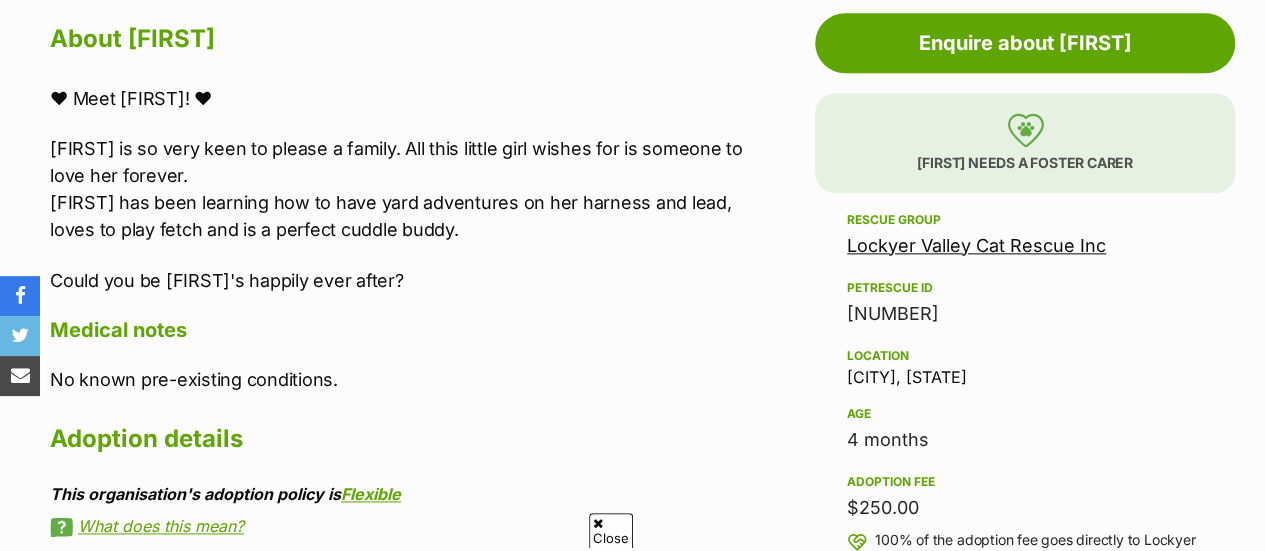 scroll, scrollTop: 0, scrollLeft: 0, axis: both 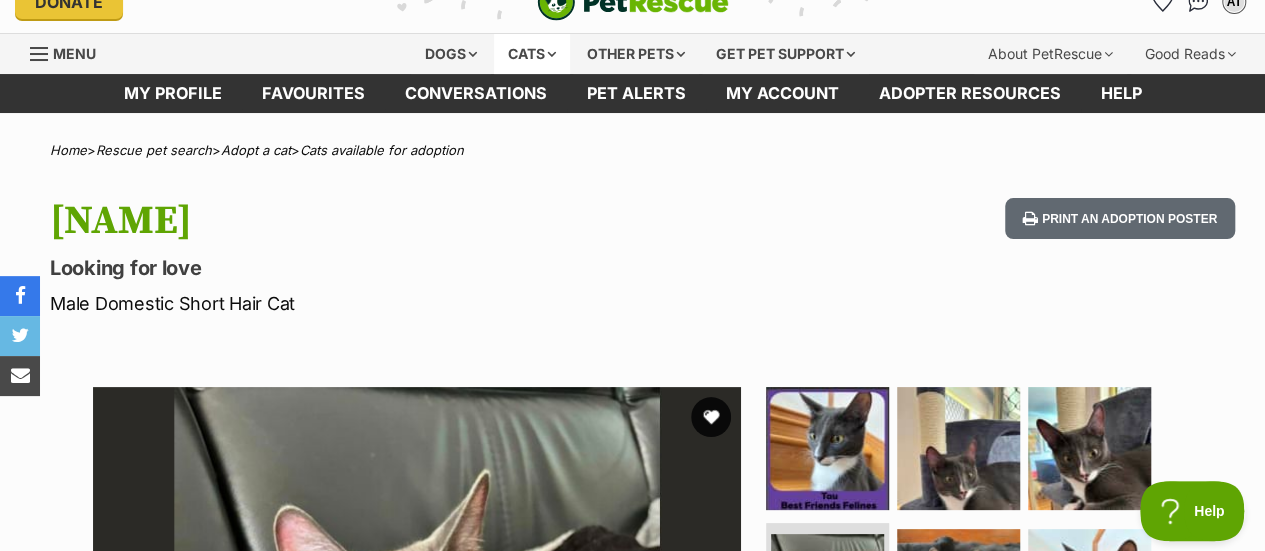 click on "Cats" at bounding box center [532, 54] 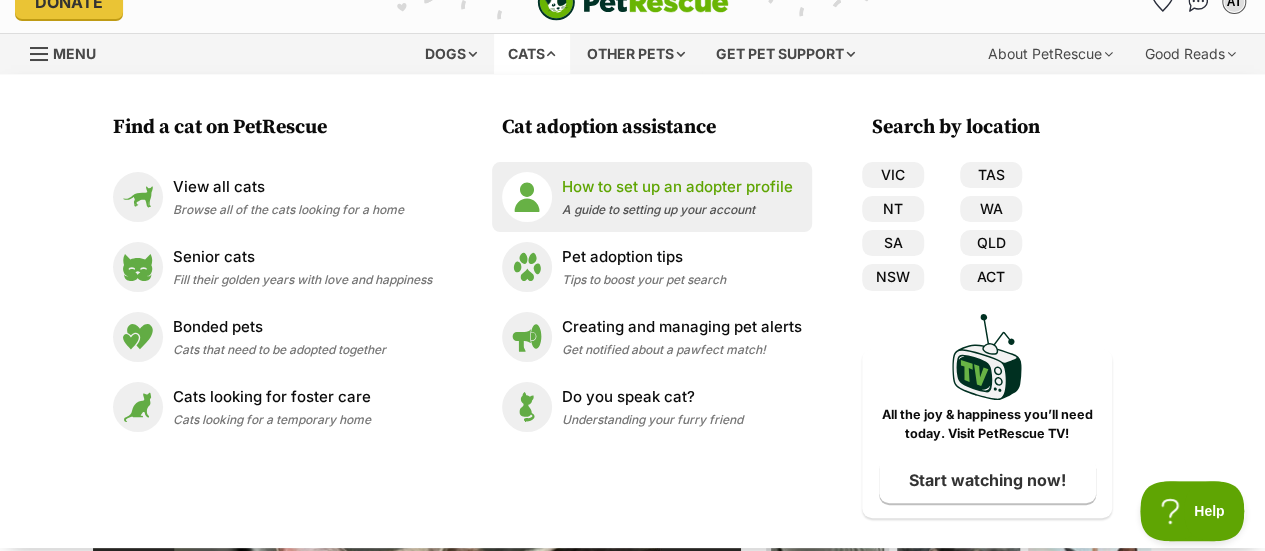 scroll, scrollTop: 0, scrollLeft: 0, axis: both 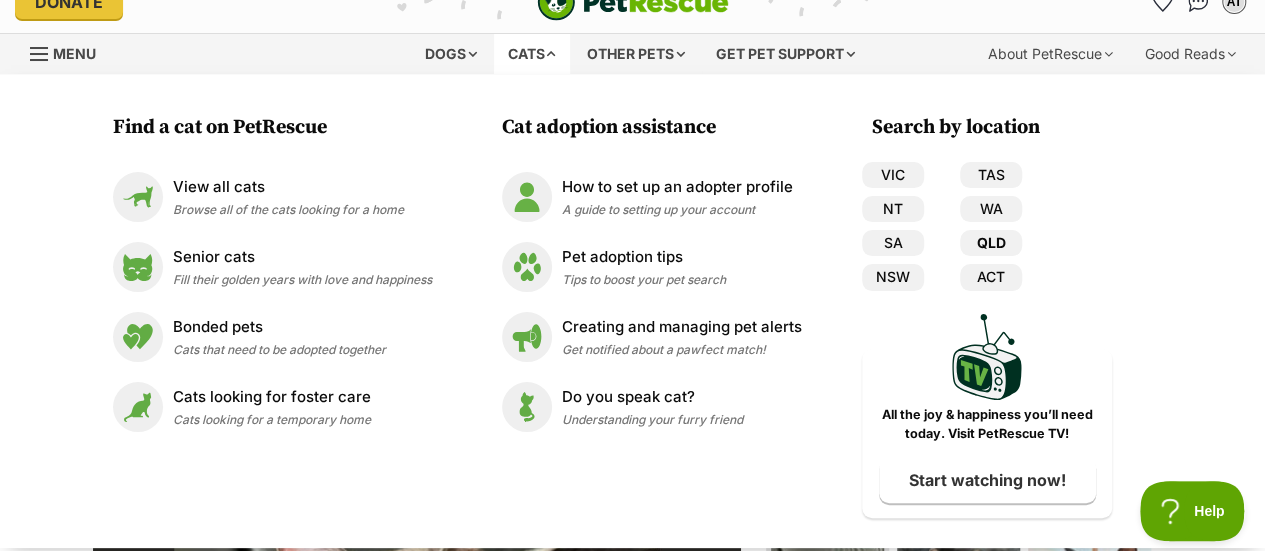 click on "QLD" at bounding box center (991, 243) 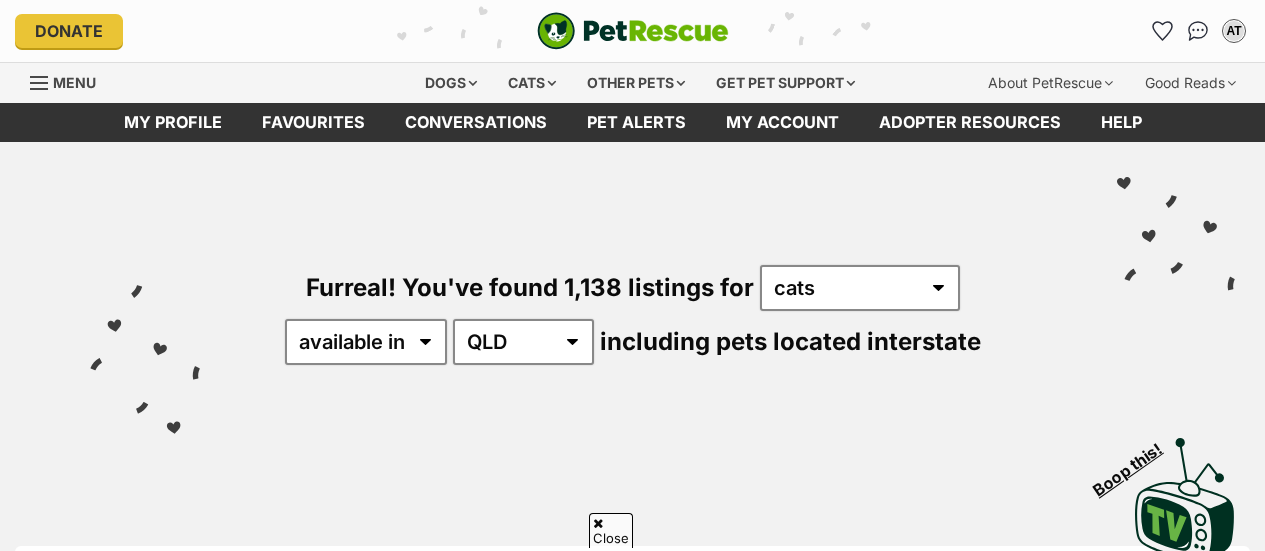 scroll, scrollTop: 543, scrollLeft: 0, axis: vertical 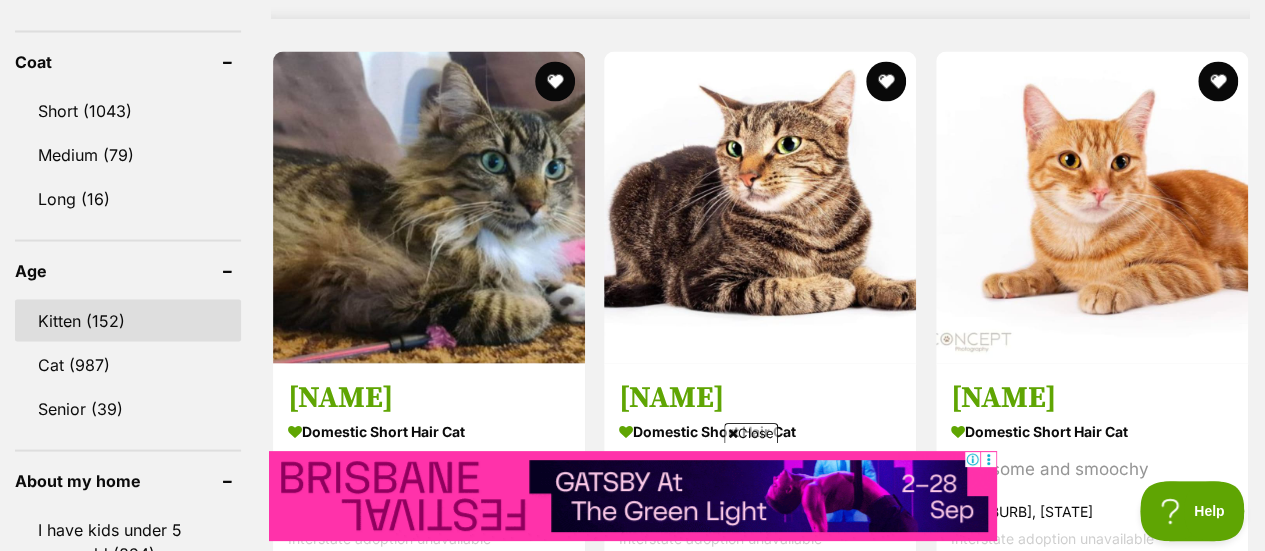 click on "Kitten (152)" at bounding box center (128, 320) 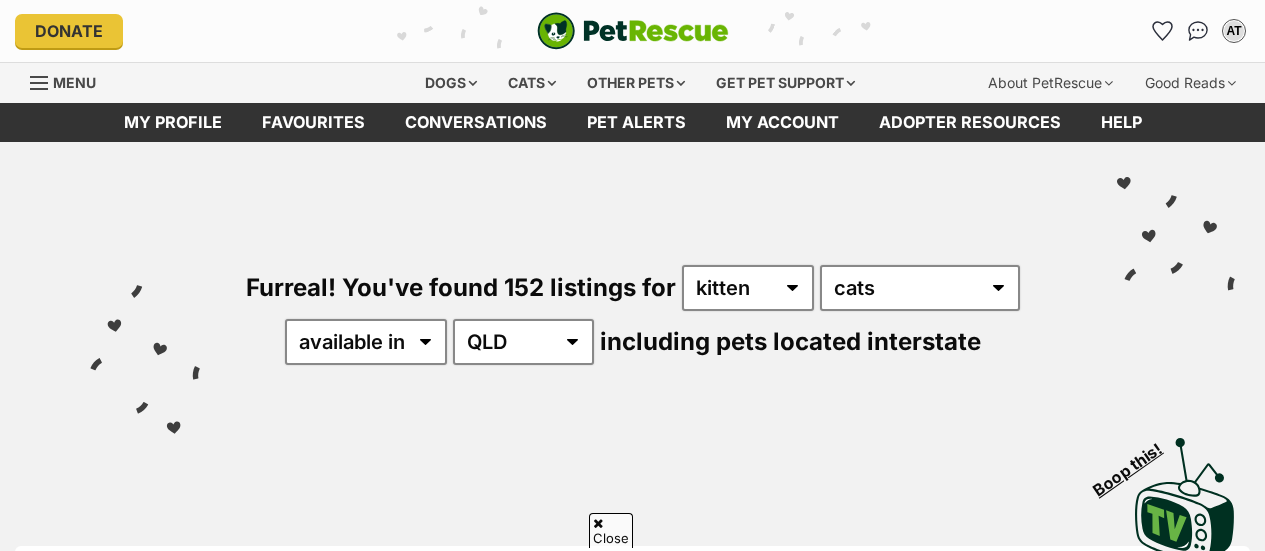 scroll, scrollTop: 523, scrollLeft: 0, axis: vertical 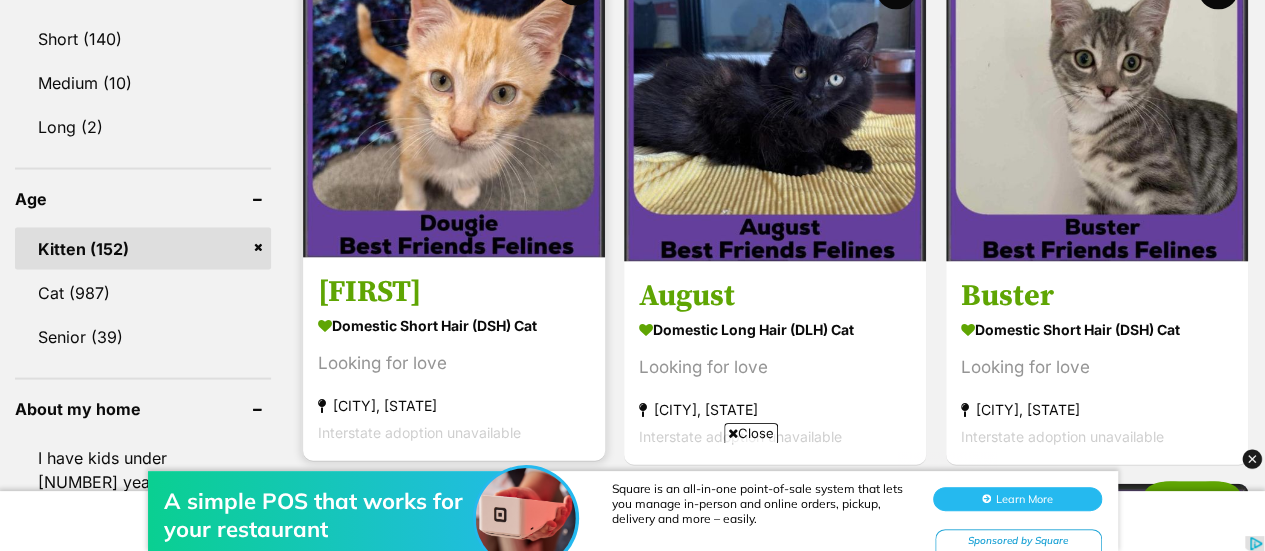 click on "Domestic Short Hair (DSH) Cat" at bounding box center (454, 325) 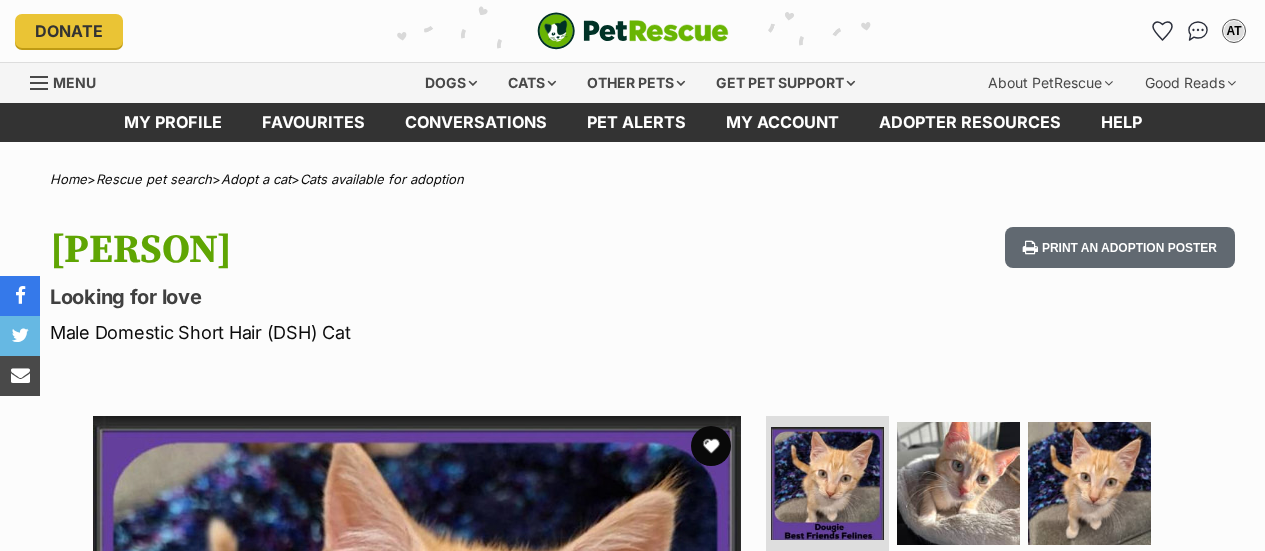 scroll, scrollTop: 0, scrollLeft: 0, axis: both 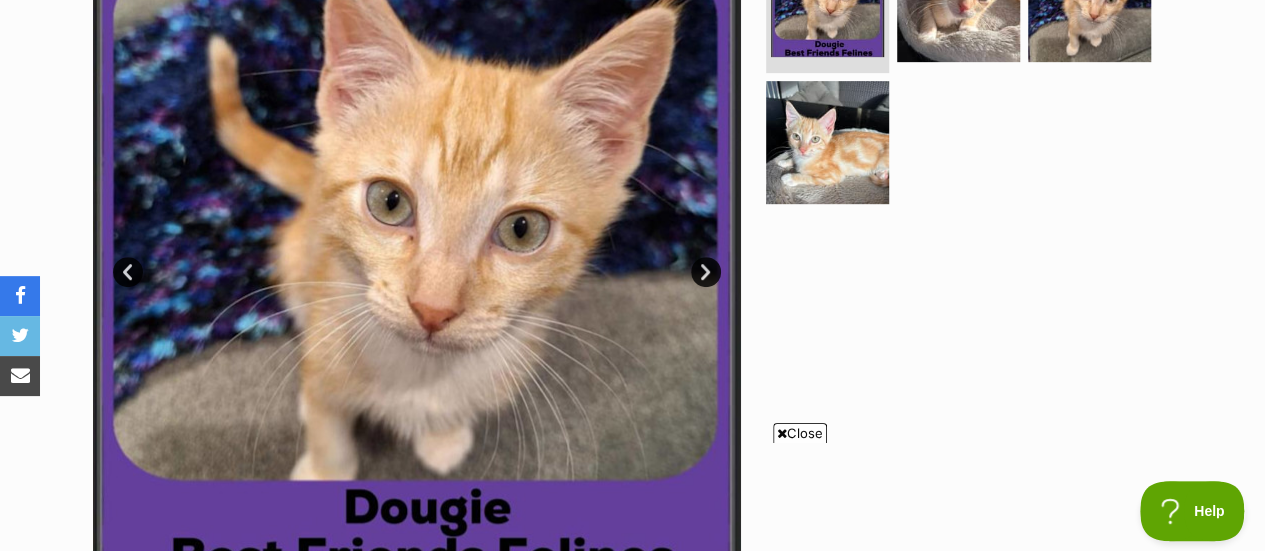 click on "Close" at bounding box center [800, 433] 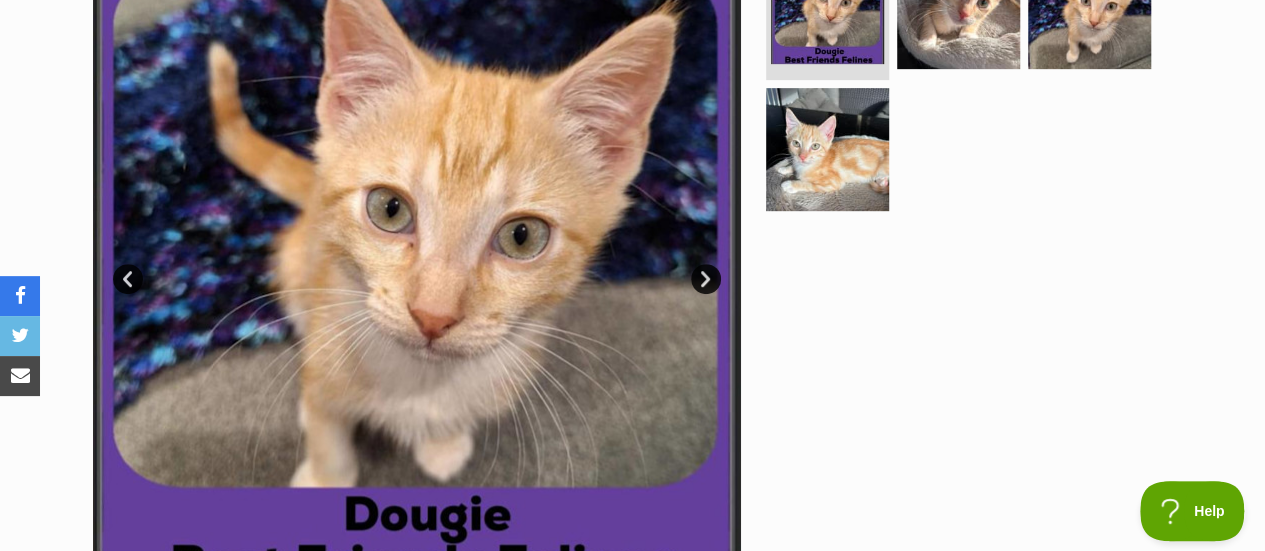 scroll, scrollTop: 379, scrollLeft: 0, axis: vertical 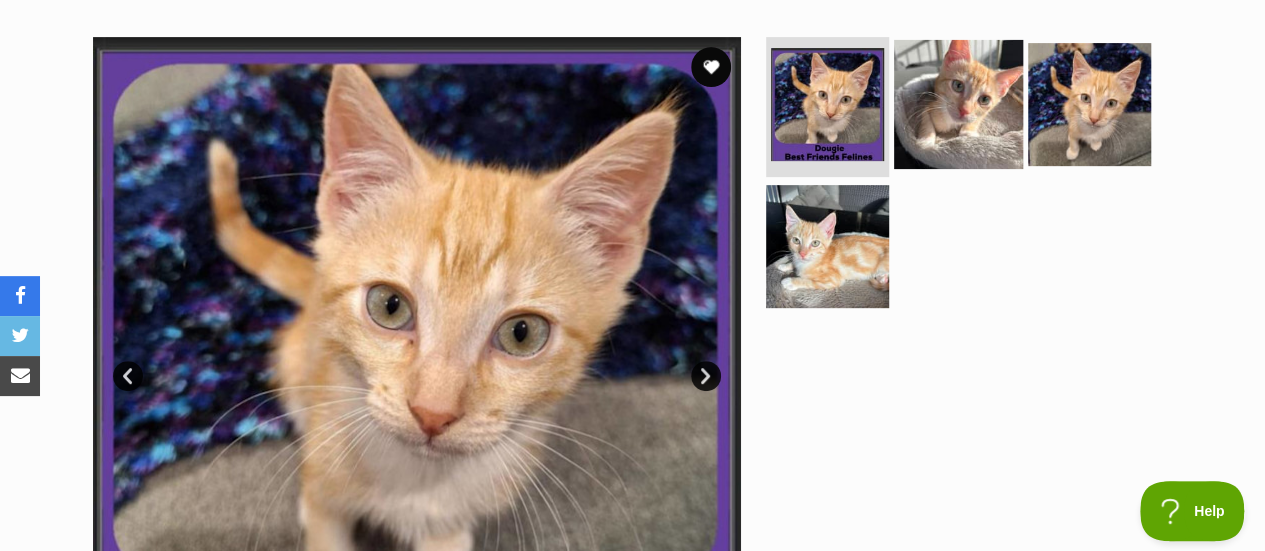 click at bounding box center [958, 104] 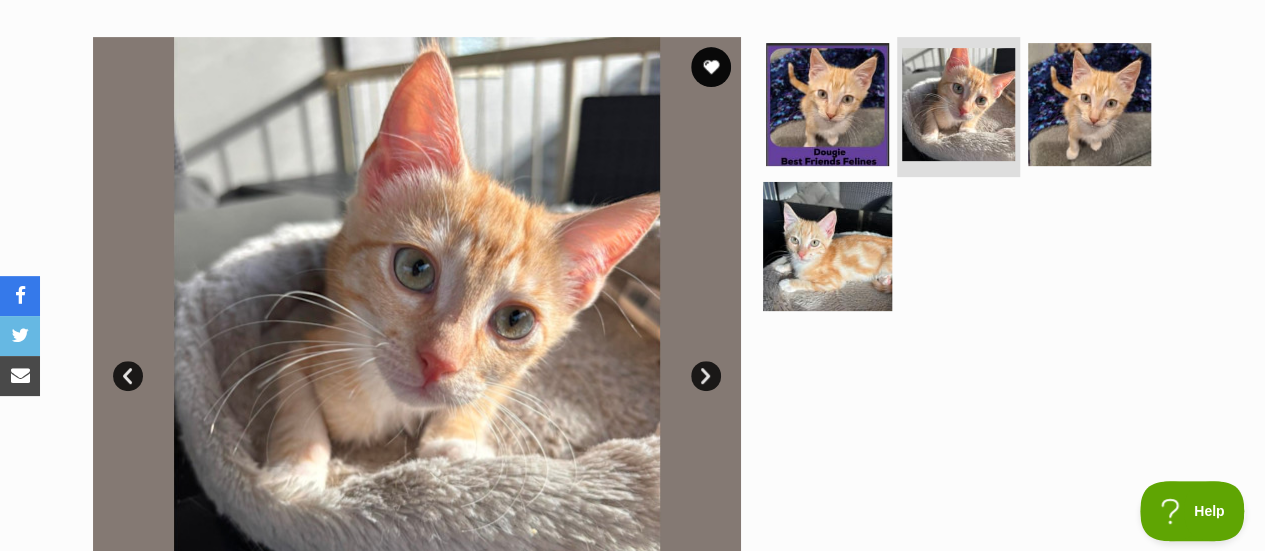 click at bounding box center (827, 245) 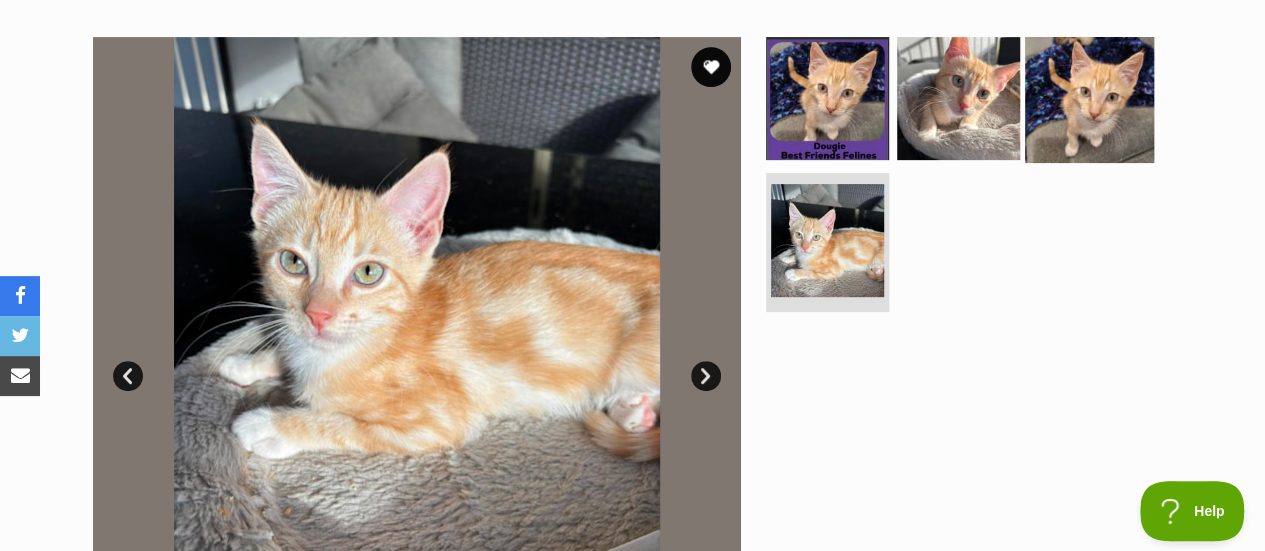 click at bounding box center [1089, 98] 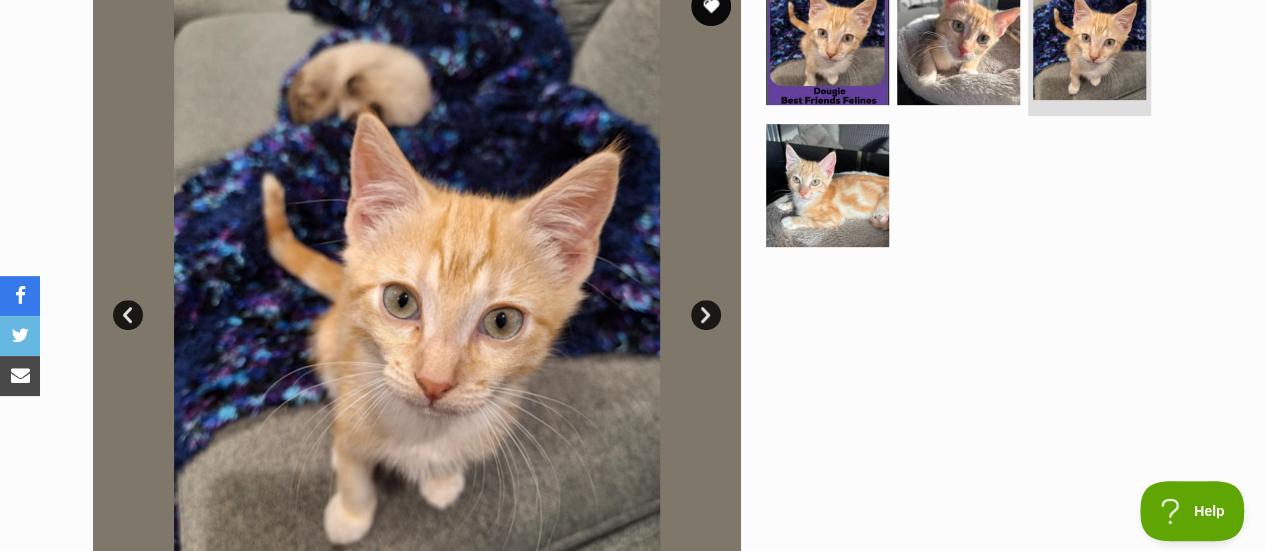 scroll, scrollTop: 517, scrollLeft: 0, axis: vertical 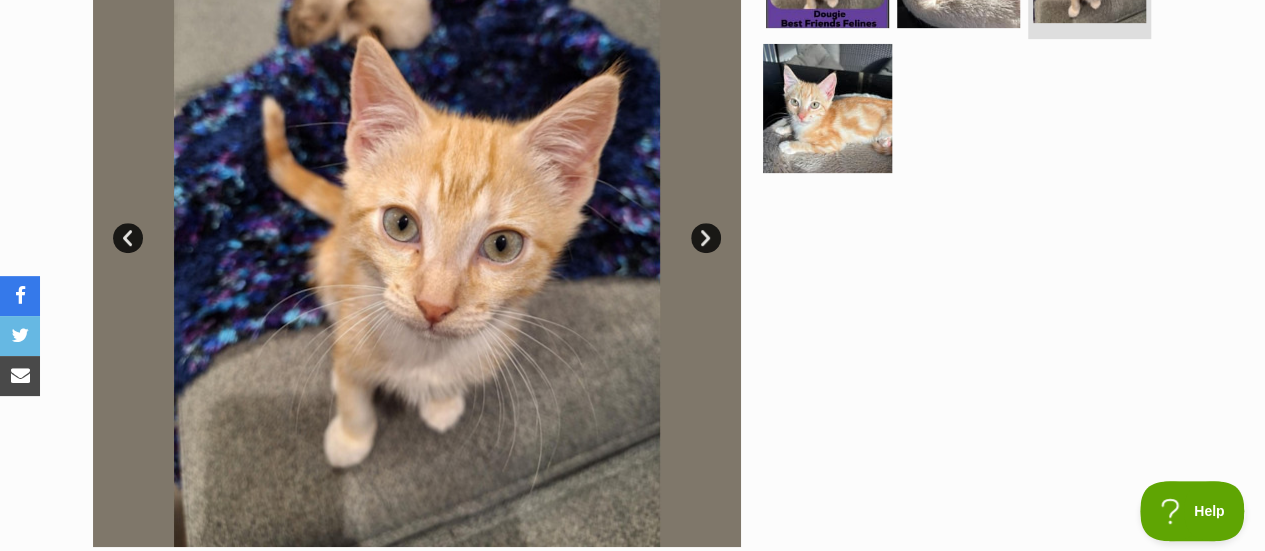click at bounding box center (827, 107) 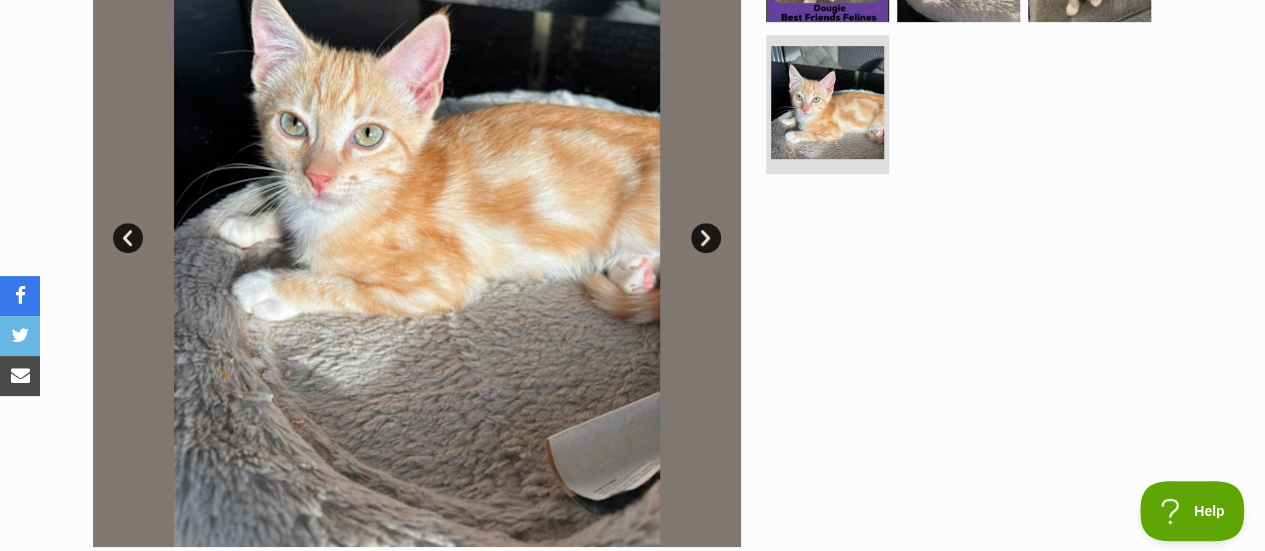 scroll, scrollTop: 304, scrollLeft: 0, axis: vertical 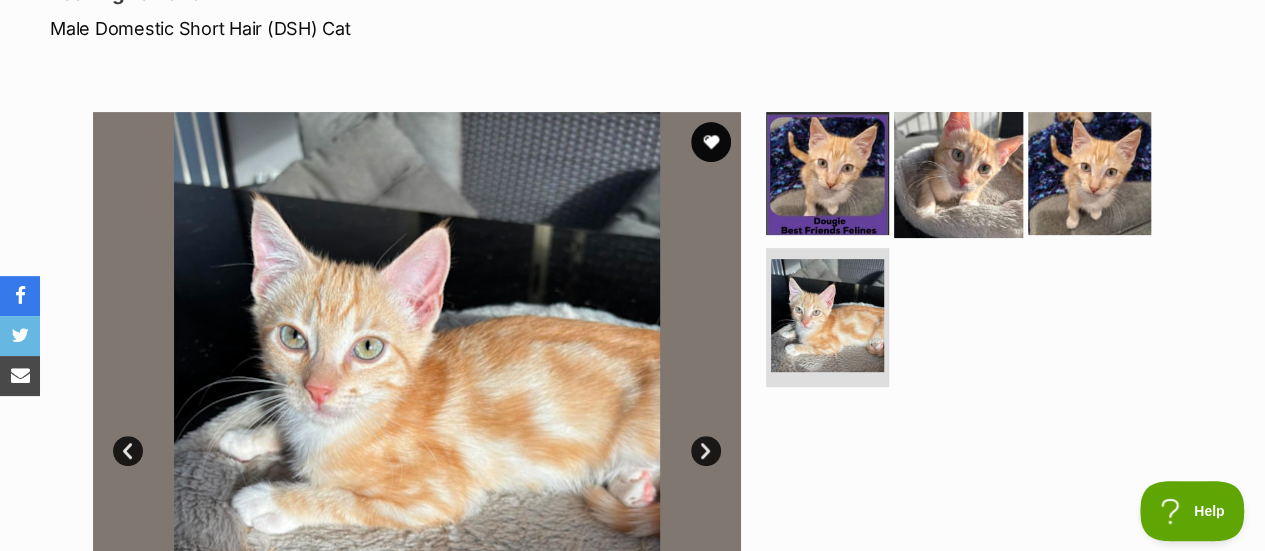 click at bounding box center (958, 173) 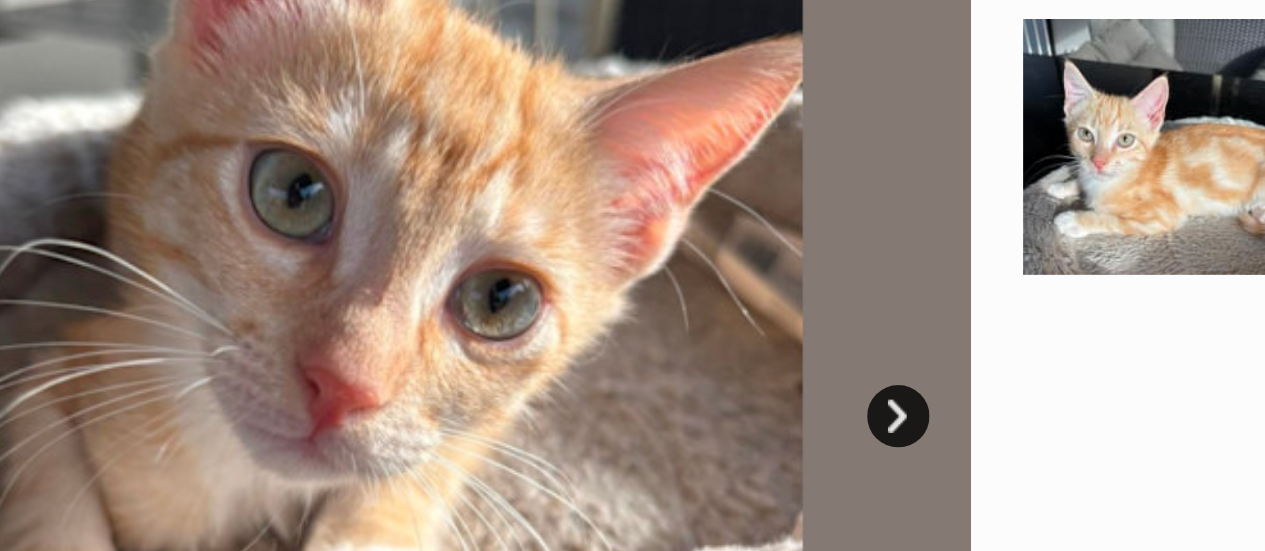 scroll, scrollTop: 363, scrollLeft: 0, axis: vertical 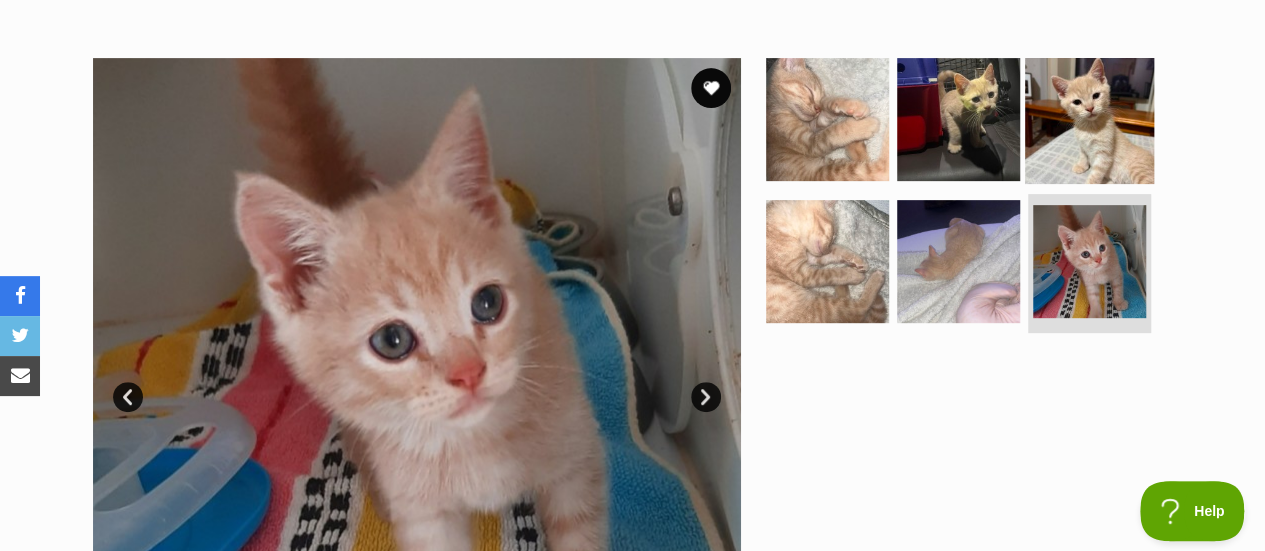 click at bounding box center (1089, 119) 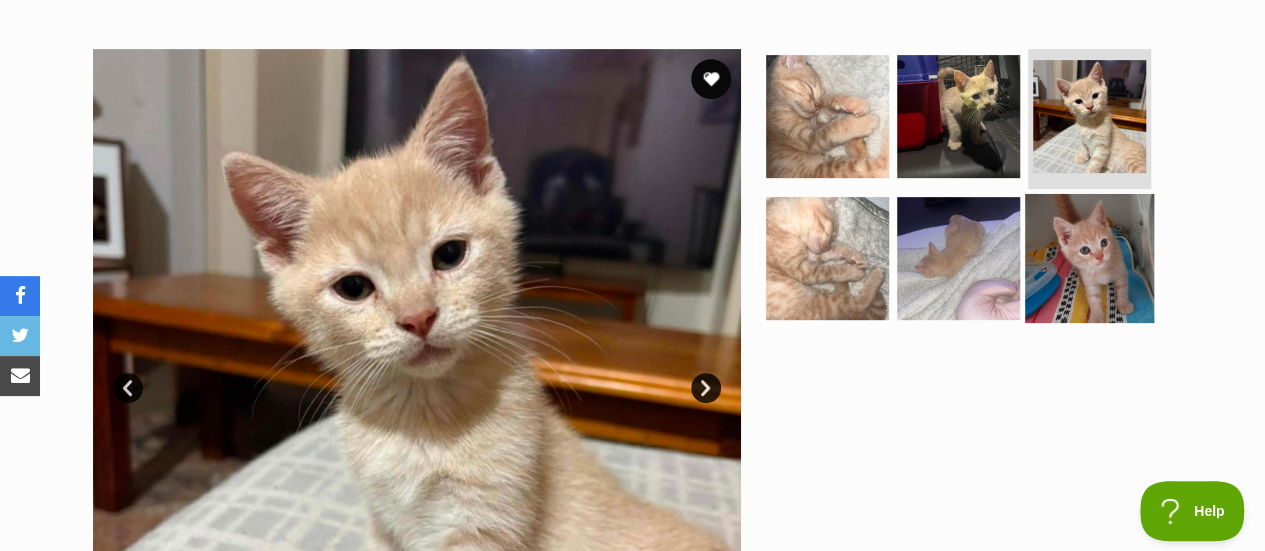scroll, scrollTop: 368, scrollLeft: 0, axis: vertical 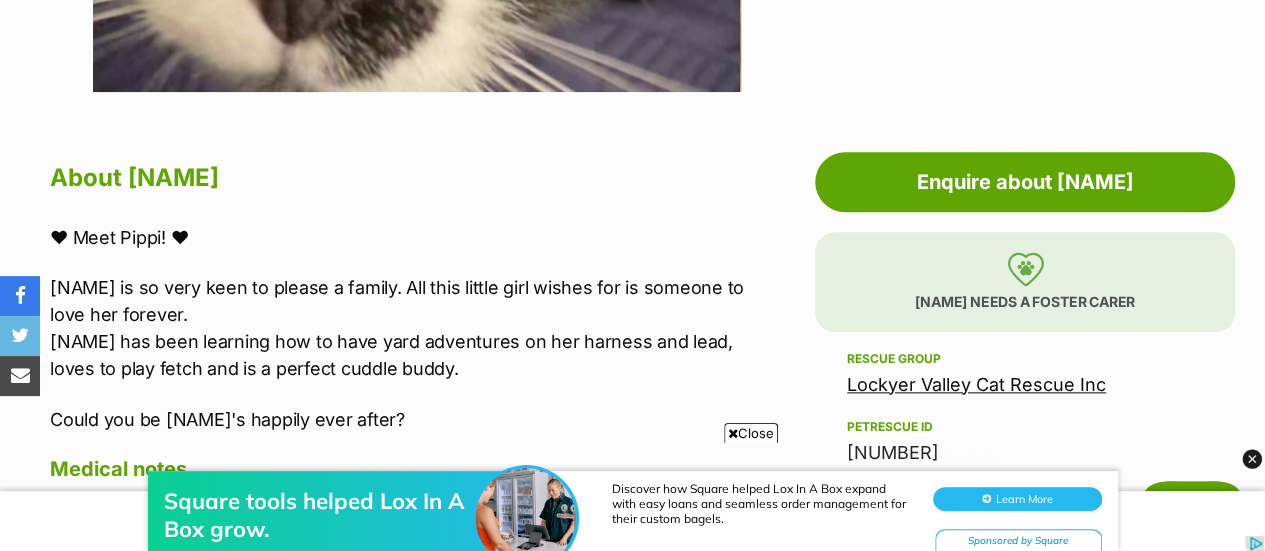 click on "About [NAME]" at bounding box center [401, 178] 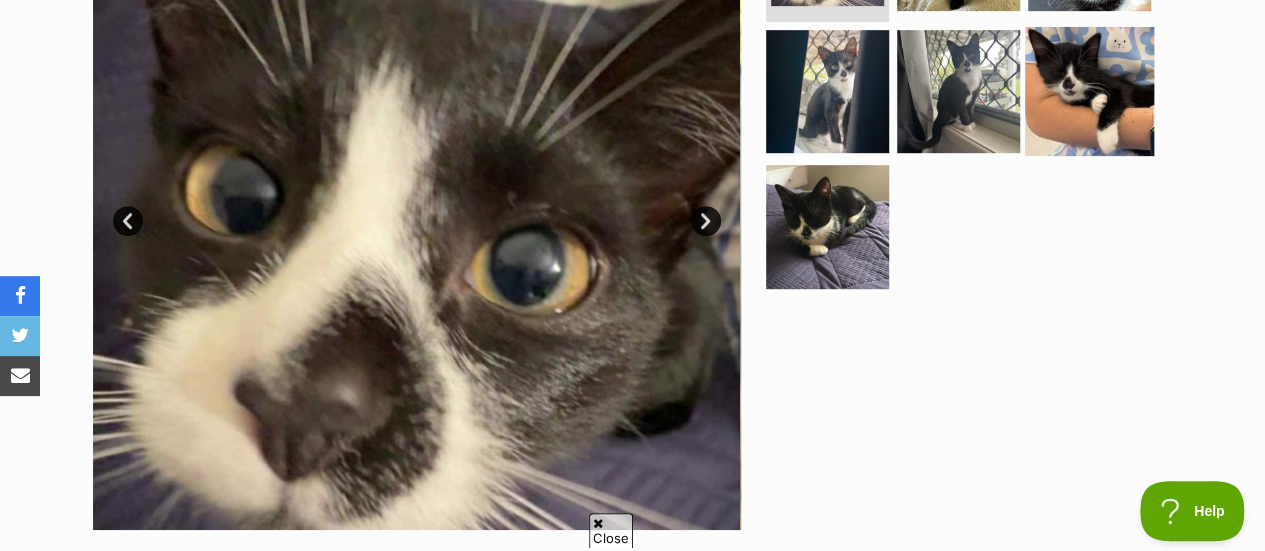 scroll, scrollTop: 0, scrollLeft: 0, axis: both 